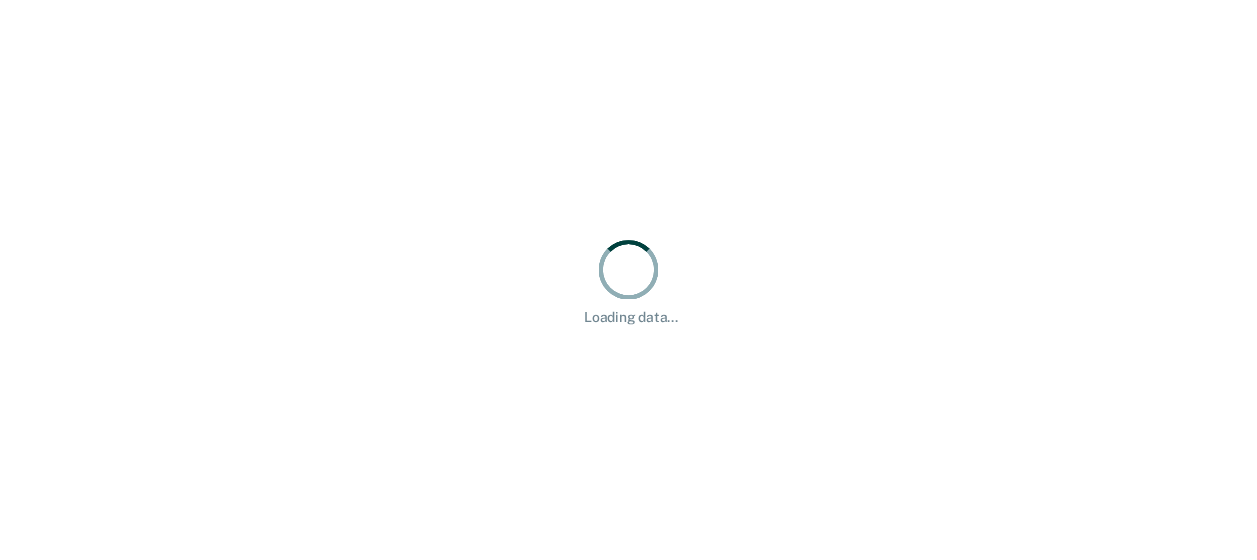 scroll, scrollTop: 0, scrollLeft: 0, axis: both 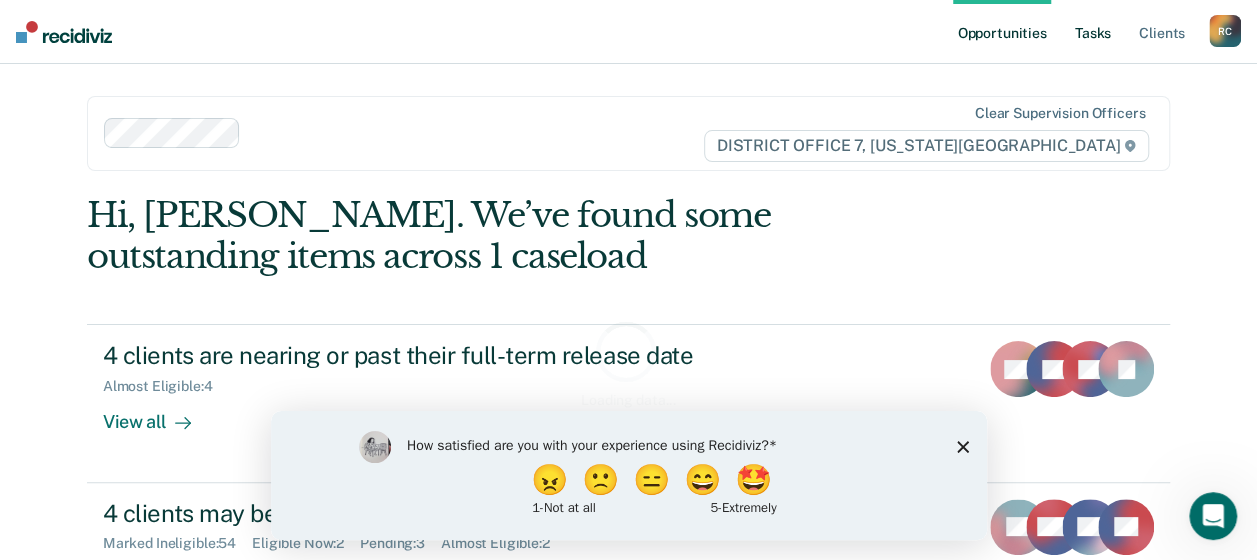 click on "Tasks" at bounding box center (1093, 32) 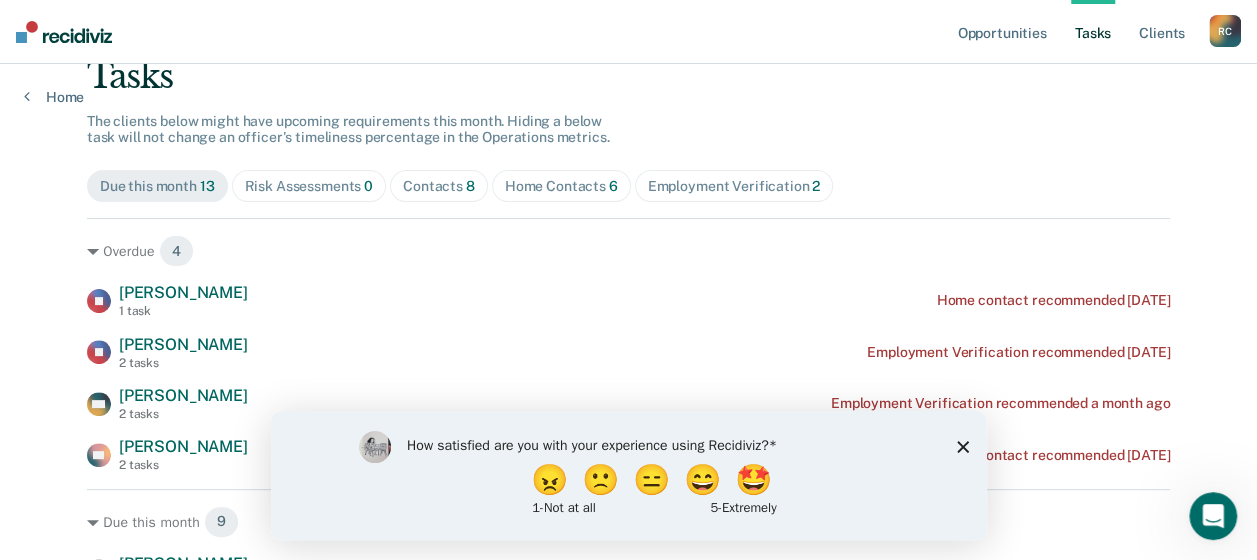 scroll, scrollTop: 140, scrollLeft: 0, axis: vertical 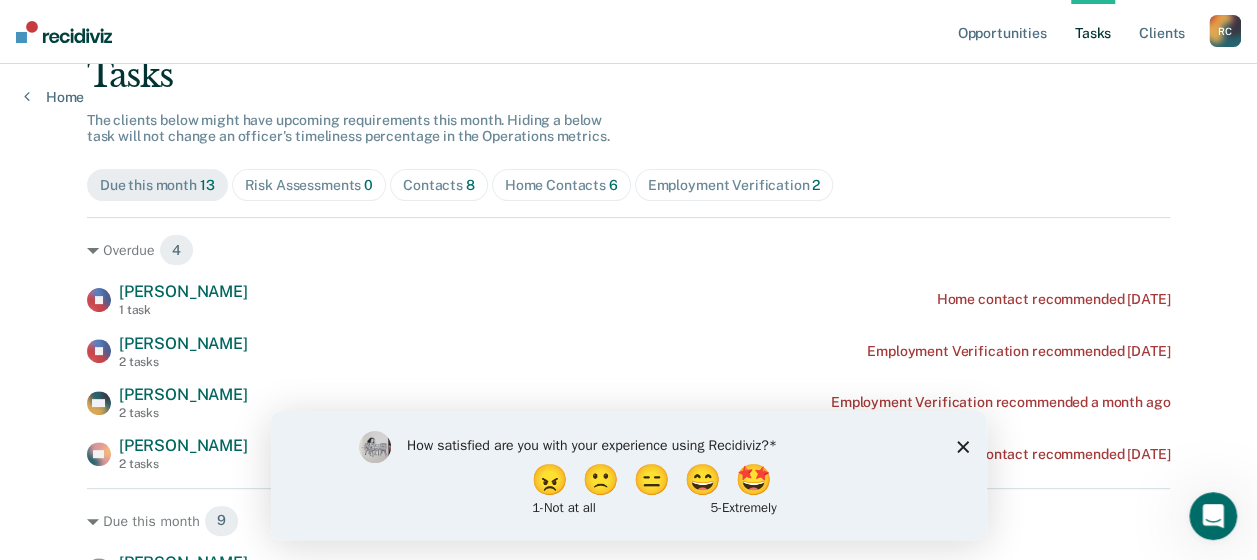 click on "Contacts   8" at bounding box center [439, 185] 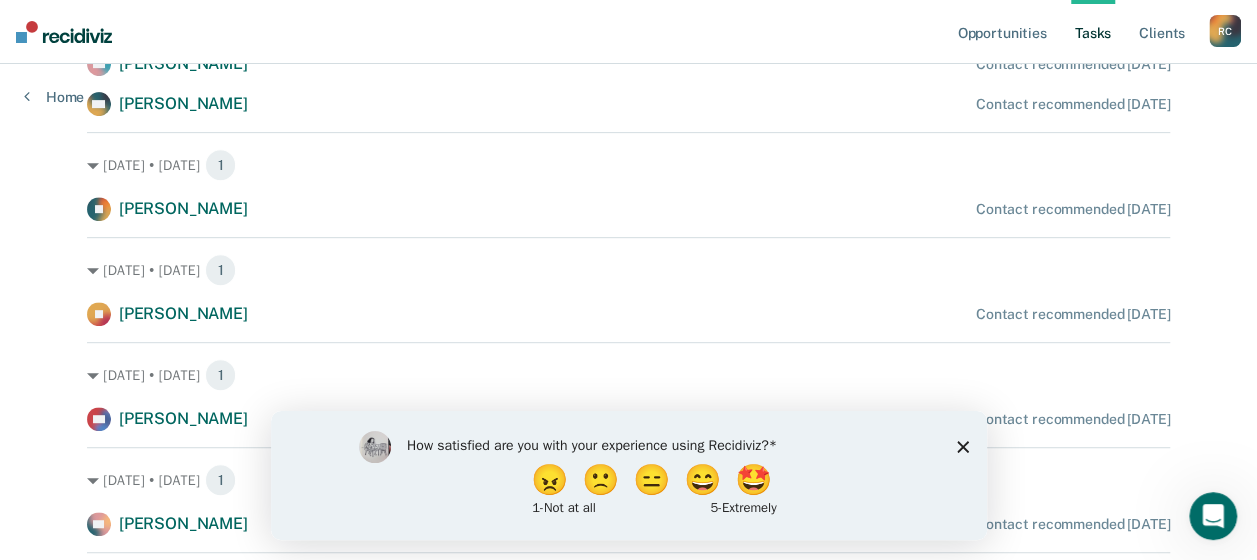 scroll, scrollTop: 378, scrollLeft: 0, axis: vertical 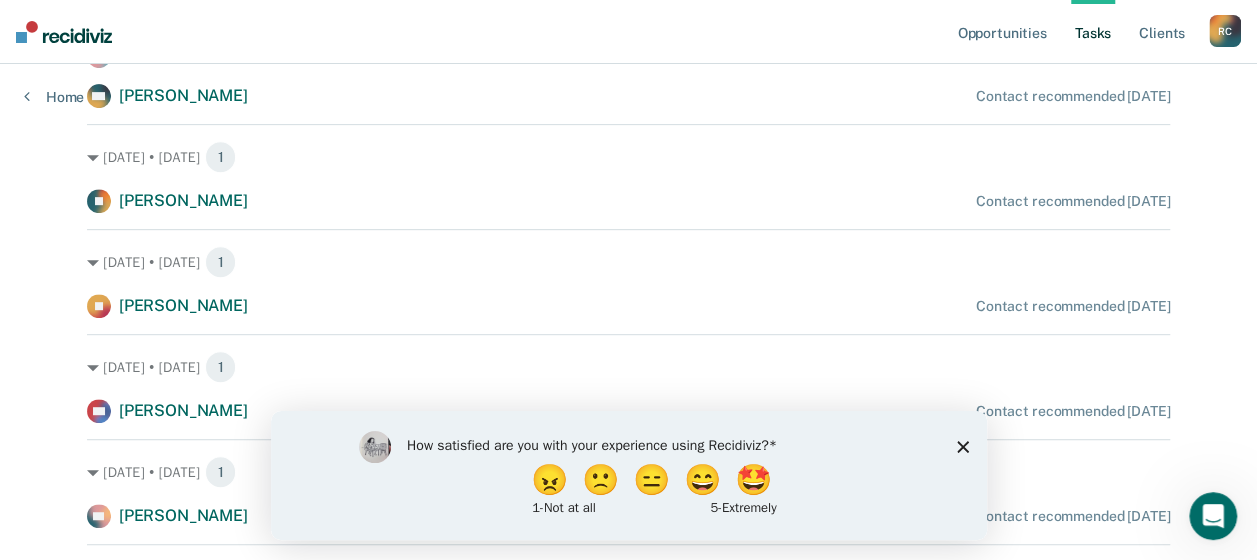 click 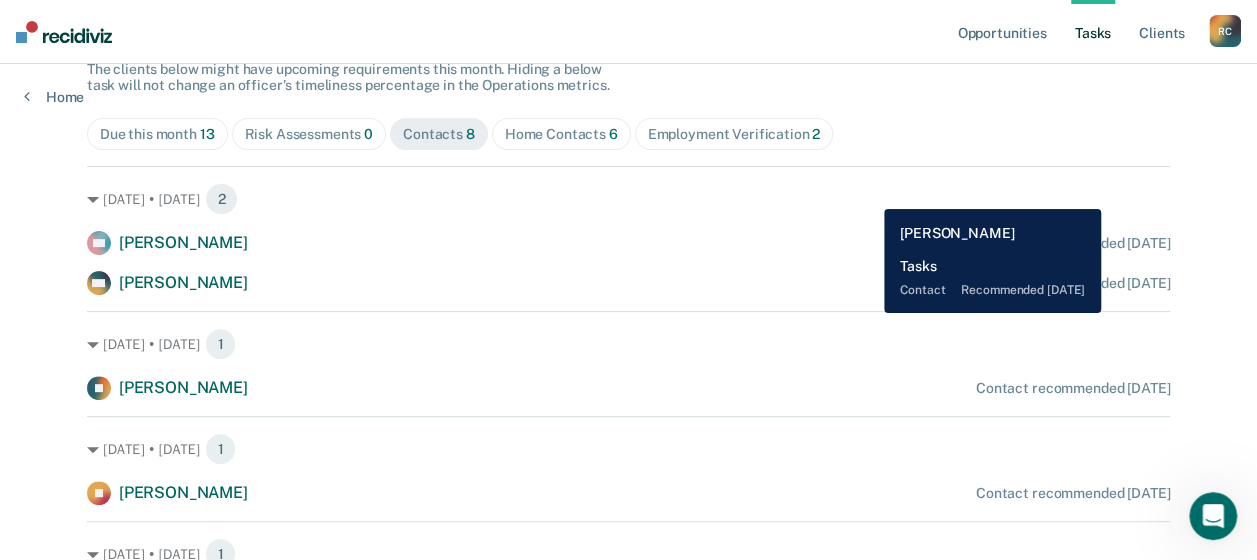 scroll, scrollTop: 190, scrollLeft: 0, axis: vertical 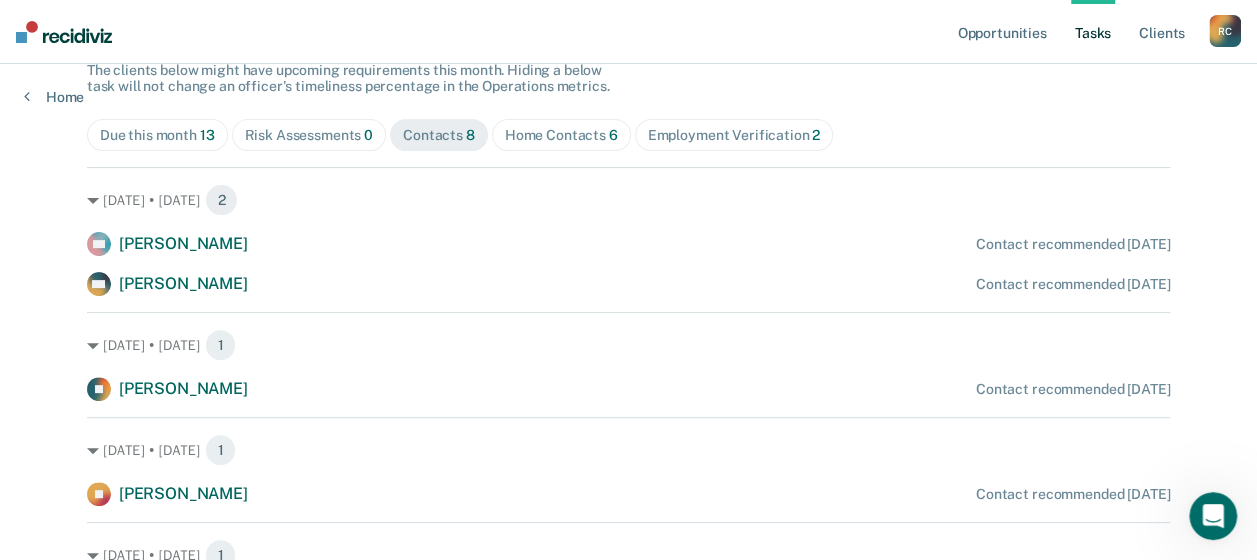 click on "Home Contacts   6" at bounding box center (561, 135) 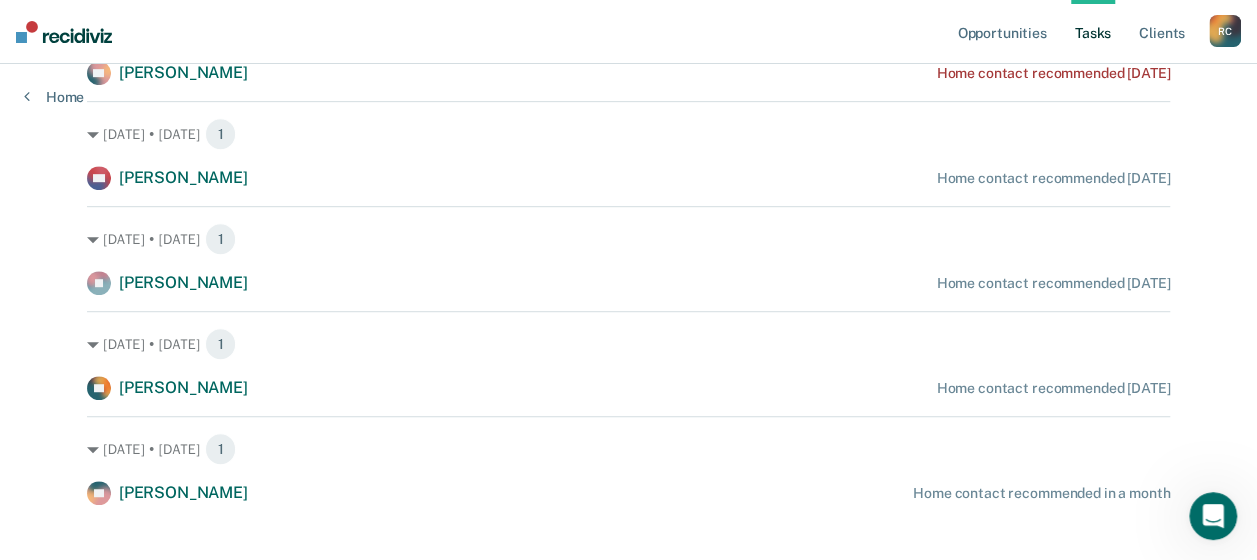 scroll, scrollTop: 490, scrollLeft: 0, axis: vertical 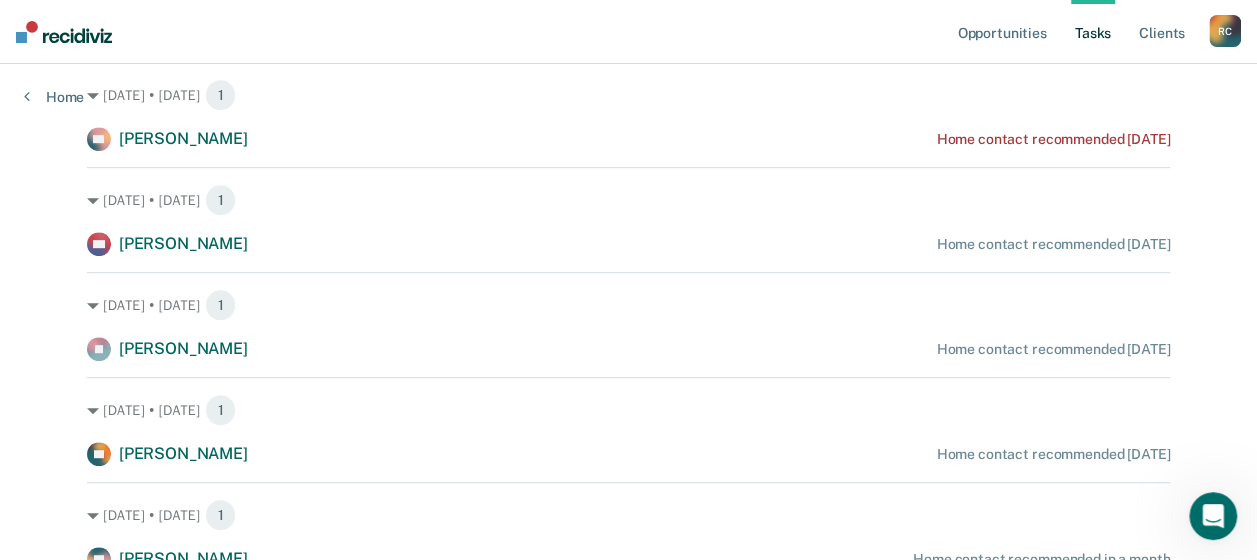 click on "Jul. 17 • Thursday   1" at bounding box center (628, 200) 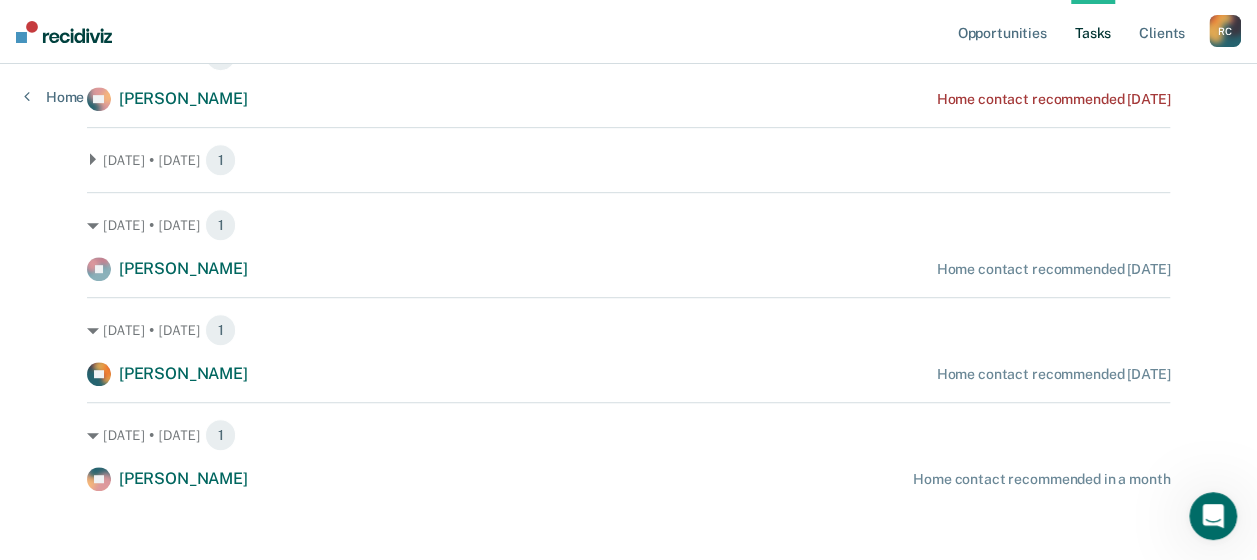 scroll, scrollTop: 442, scrollLeft: 0, axis: vertical 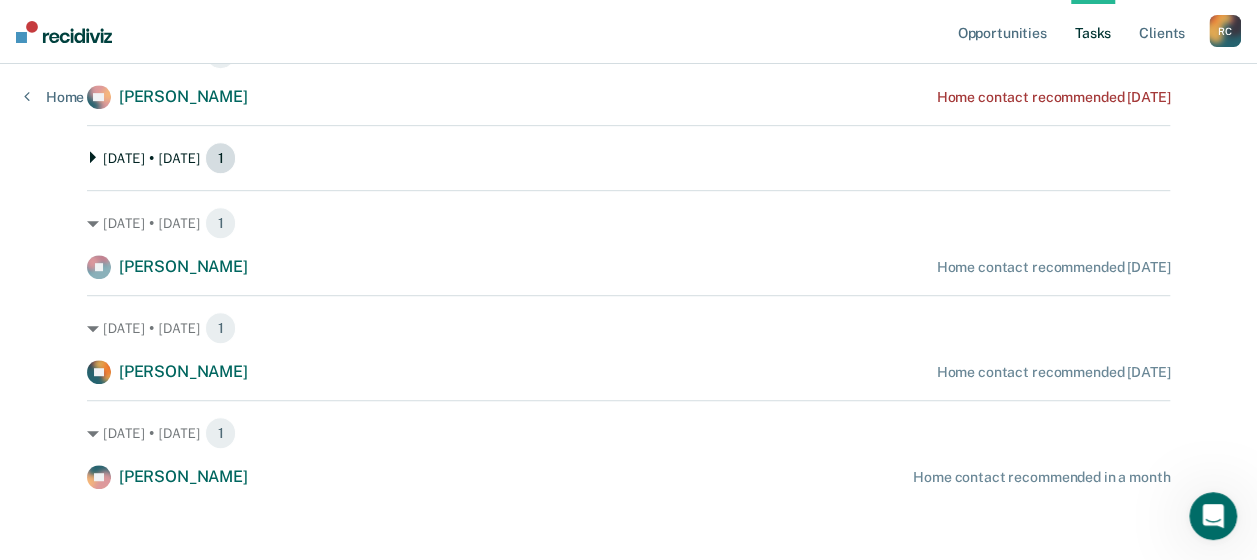 click on "Jul. 17 • Thursday   1" at bounding box center [628, 158] 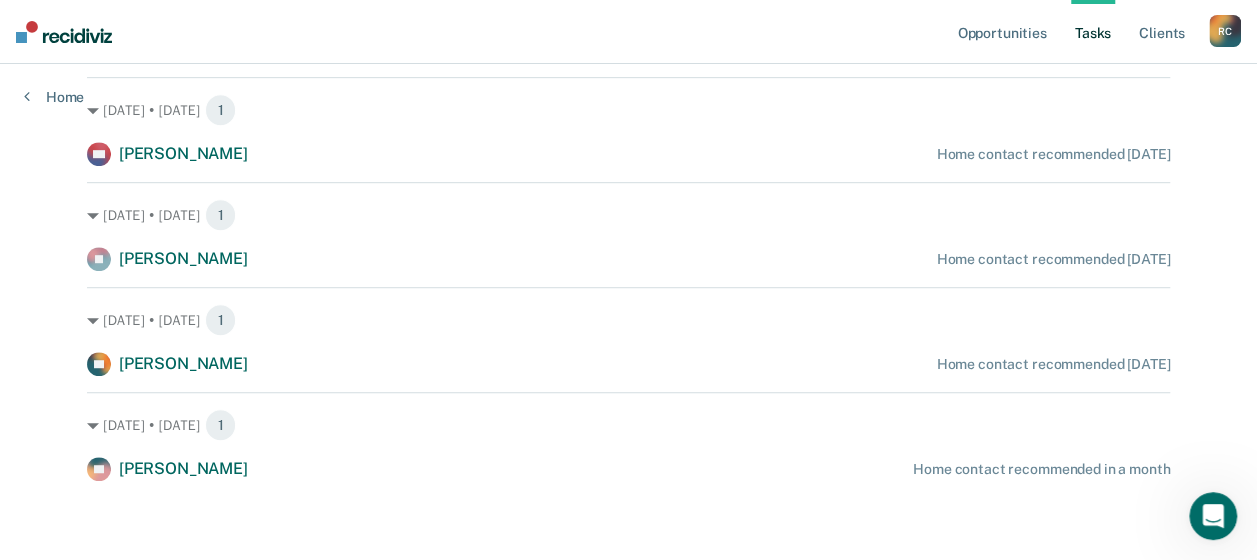scroll, scrollTop: 0, scrollLeft: 0, axis: both 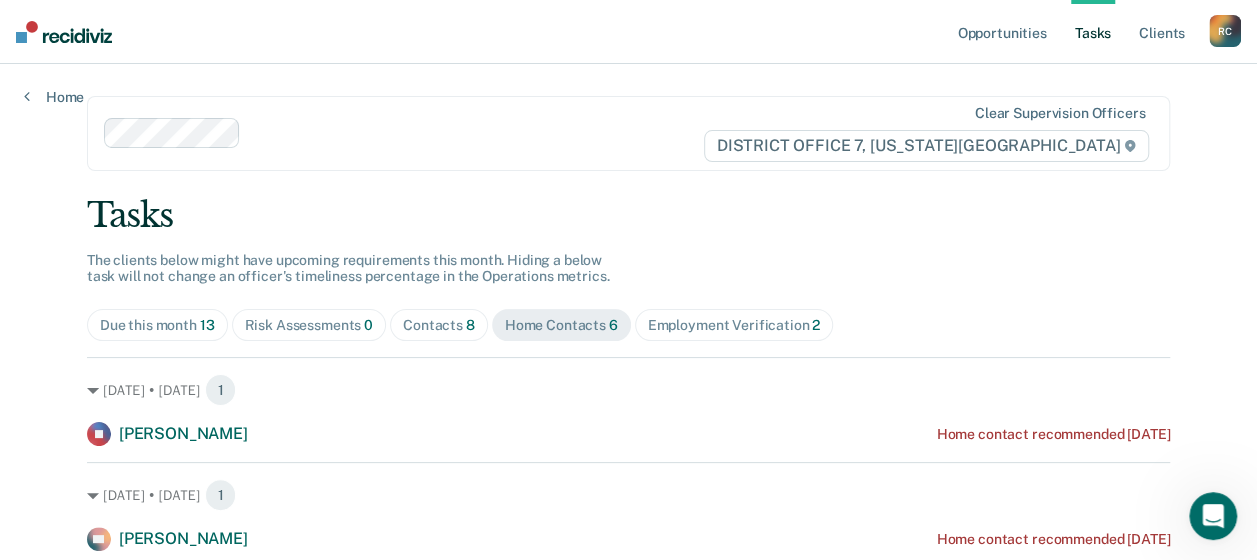 click on "Employment Verification   2" at bounding box center (734, 325) 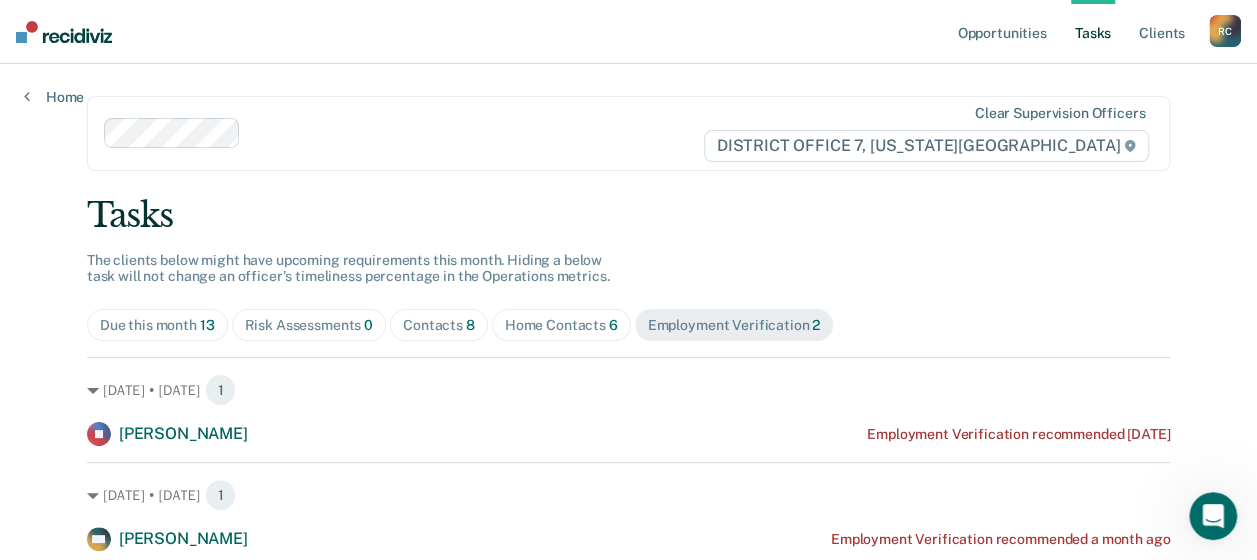 click on "Contacts   8" at bounding box center (439, 325) 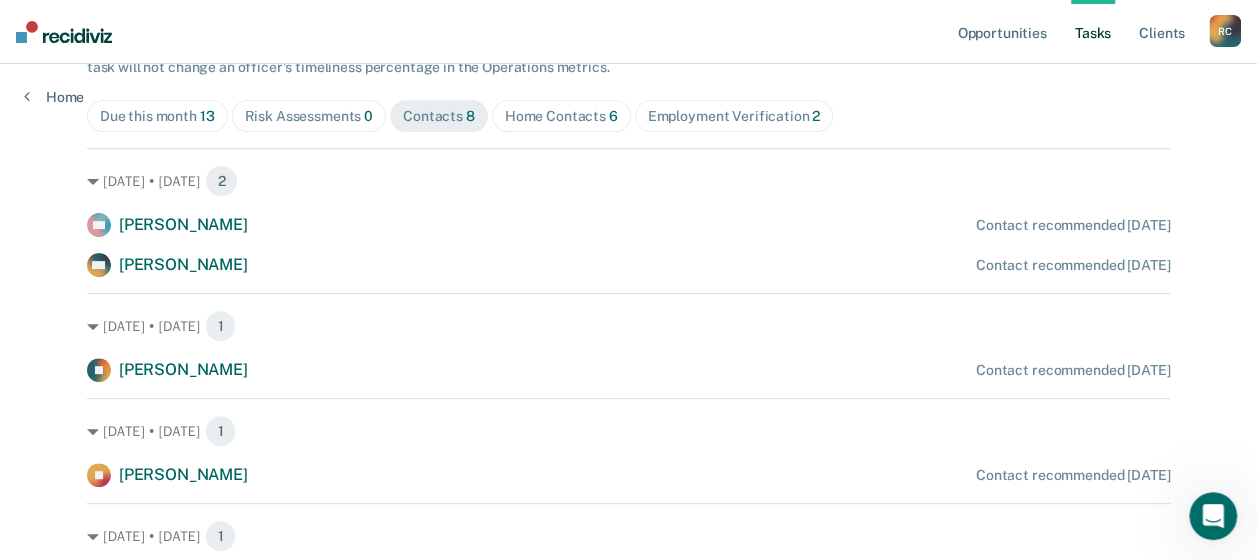 scroll, scrollTop: 254, scrollLeft: 0, axis: vertical 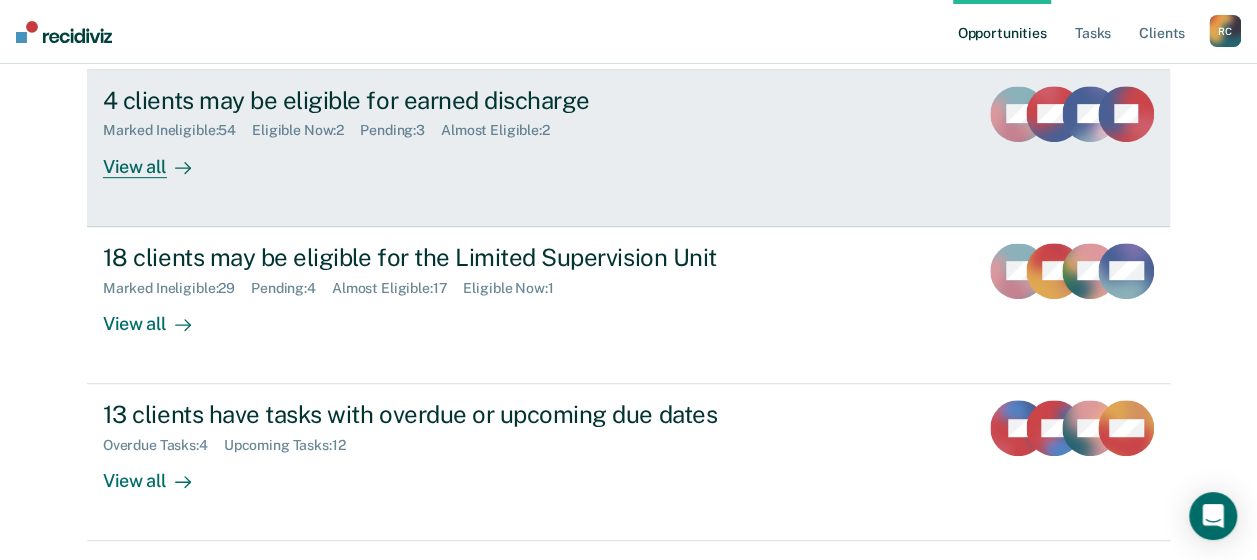 click on "4 clients may be eligible for earned discharge Marked Ineligible :  54 Eligible Now :  2 Pending :  3 Almost Eligible :  2 View all" at bounding box center (478, 132) 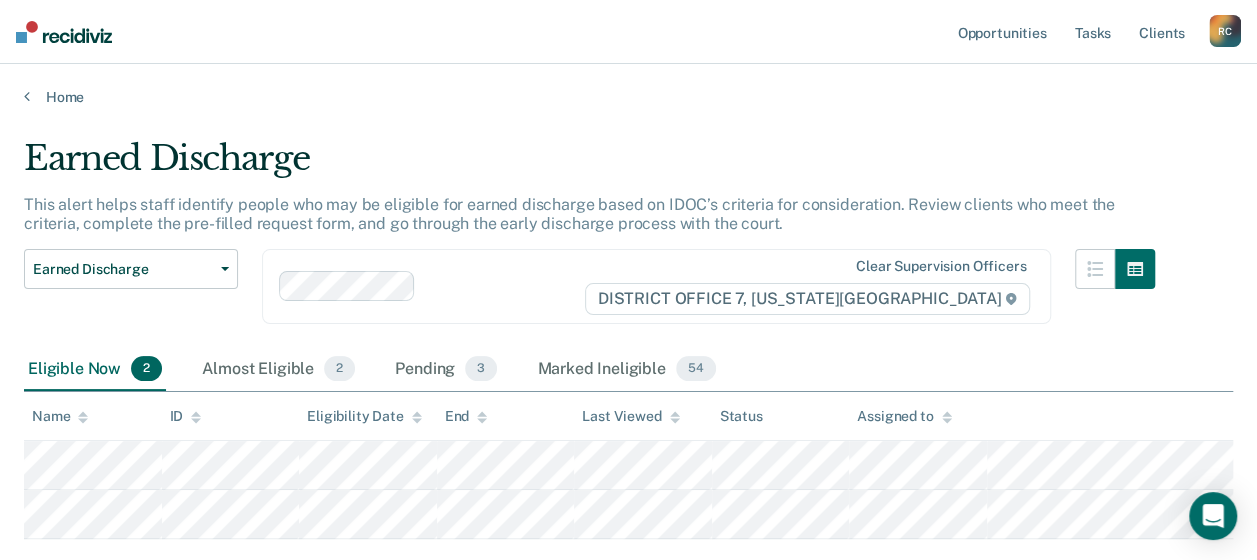 scroll, scrollTop: 122, scrollLeft: 0, axis: vertical 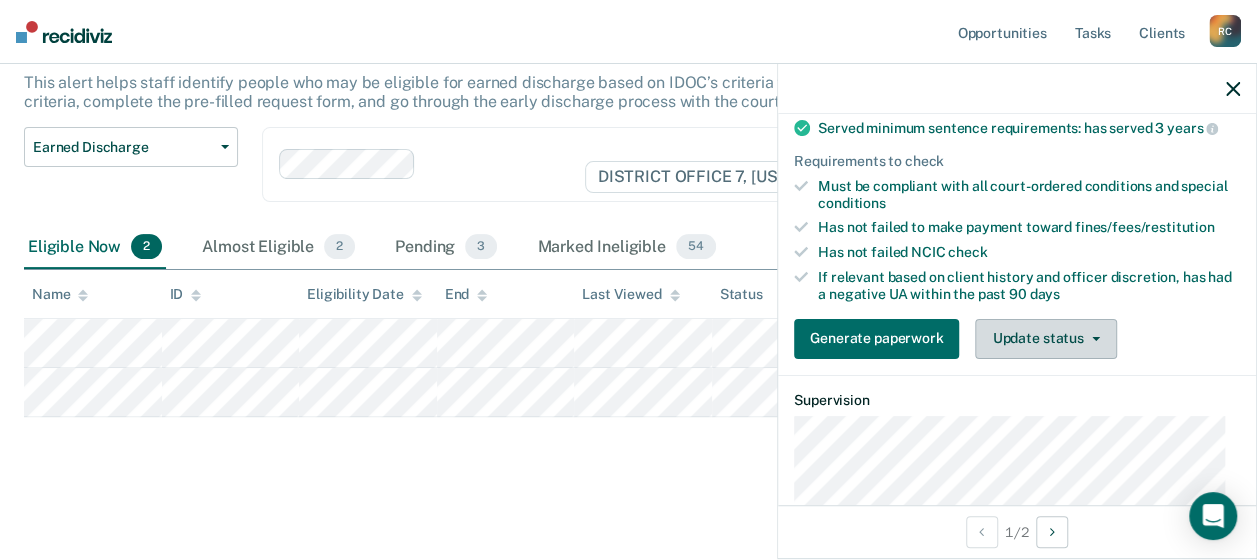 click on "Update status" at bounding box center (1045, 339) 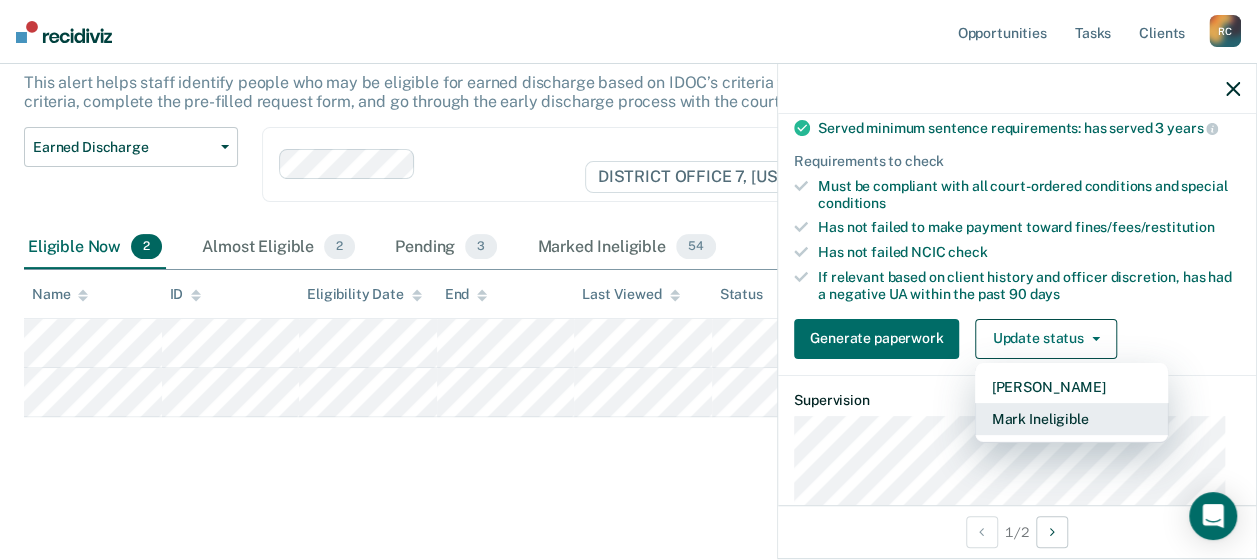 click on "Mark Ineligible" at bounding box center [1071, 419] 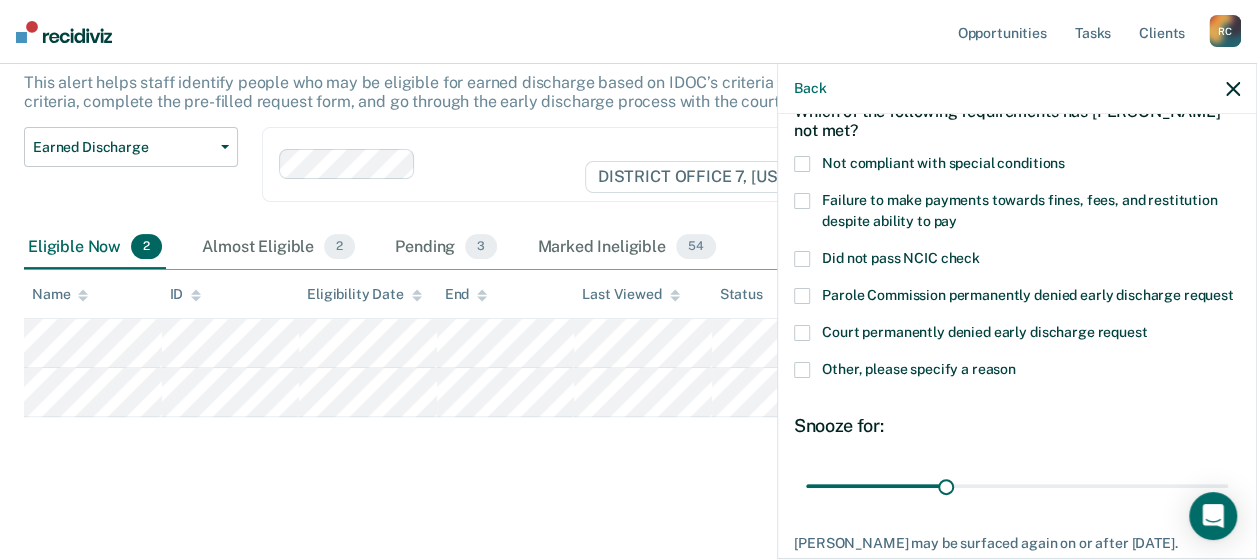 scroll, scrollTop: 110, scrollLeft: 0, axis: vertical 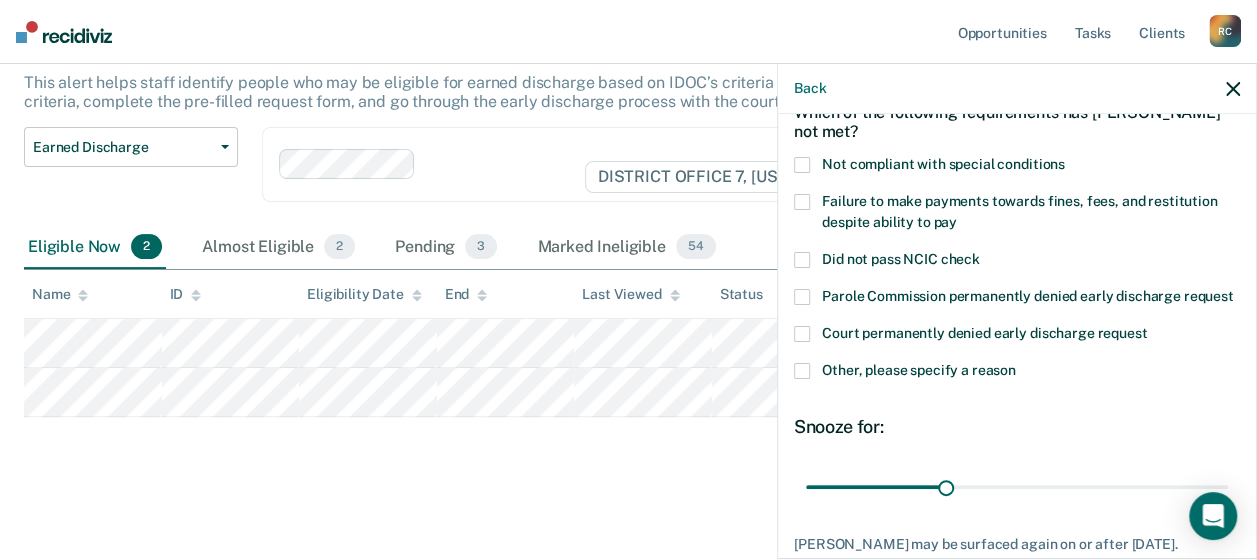 click on "Not compliant with special conditions" at bounding box center (943, 164) 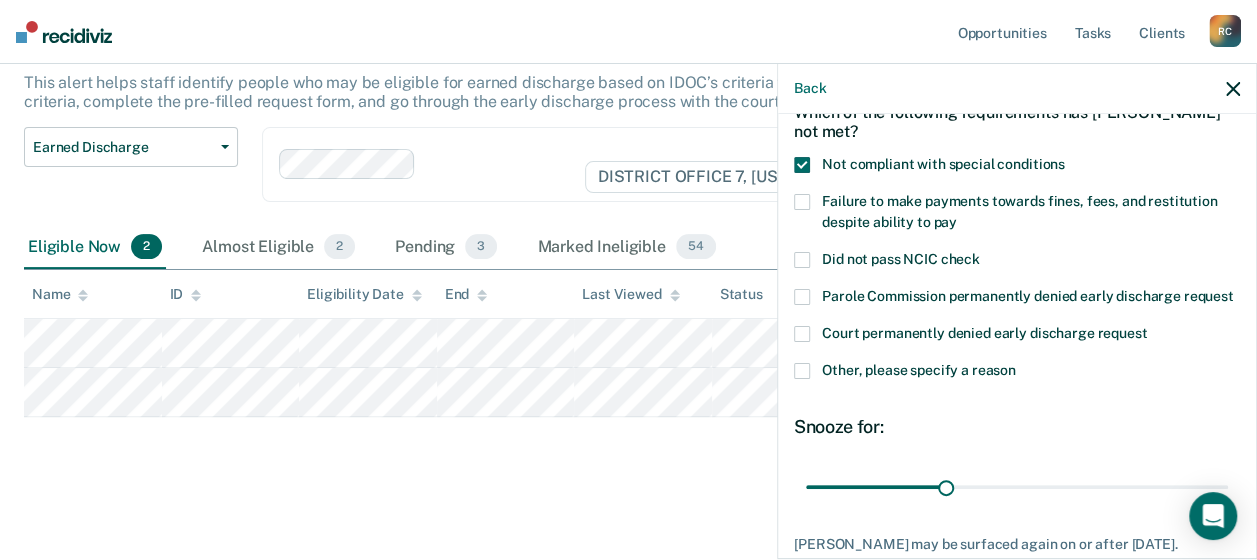 click on "Not compliant with special conditions" at bounding box center [943, 164] 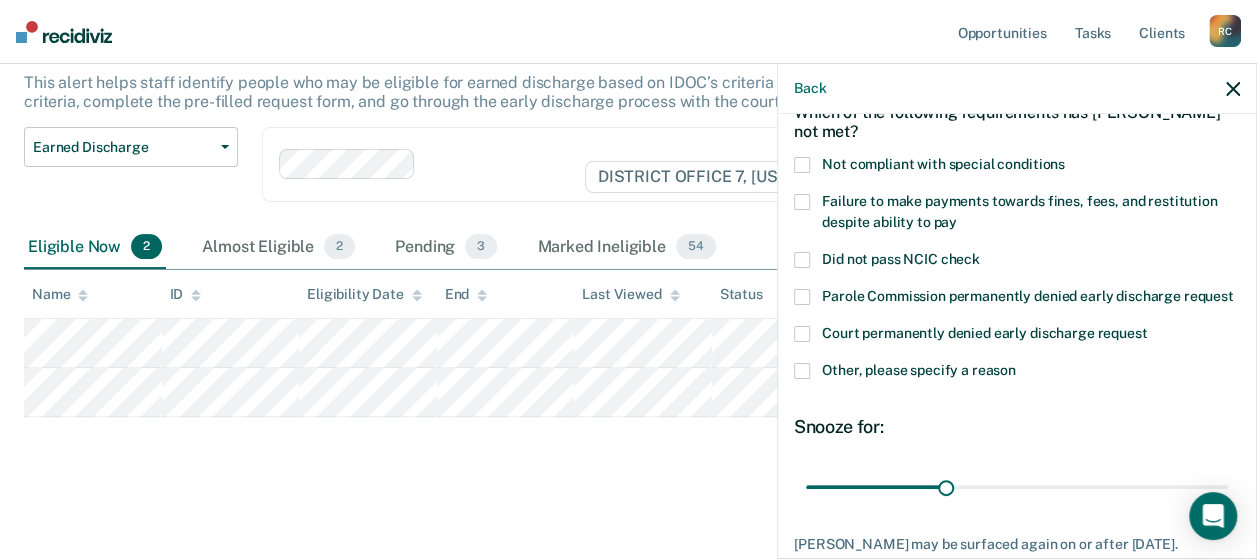 click on "Not compliant with special conditions" at bounding box center [943, 164] 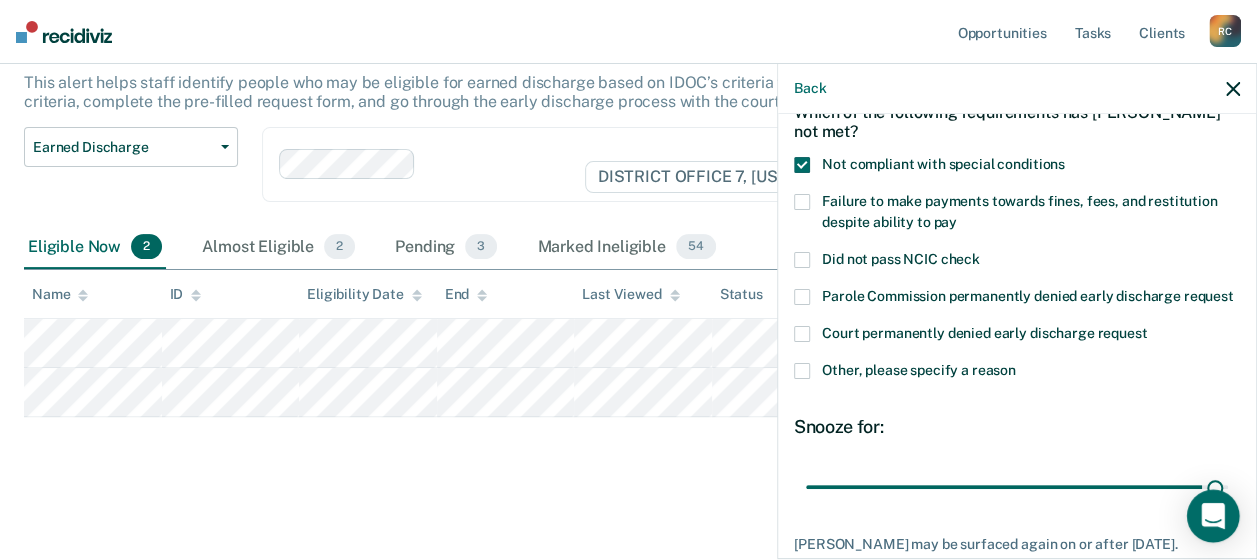 drag, startPoint x: 944, startPoint y: 508, endPoint x: 1201, endPoint y: 503, distance: 257.04865 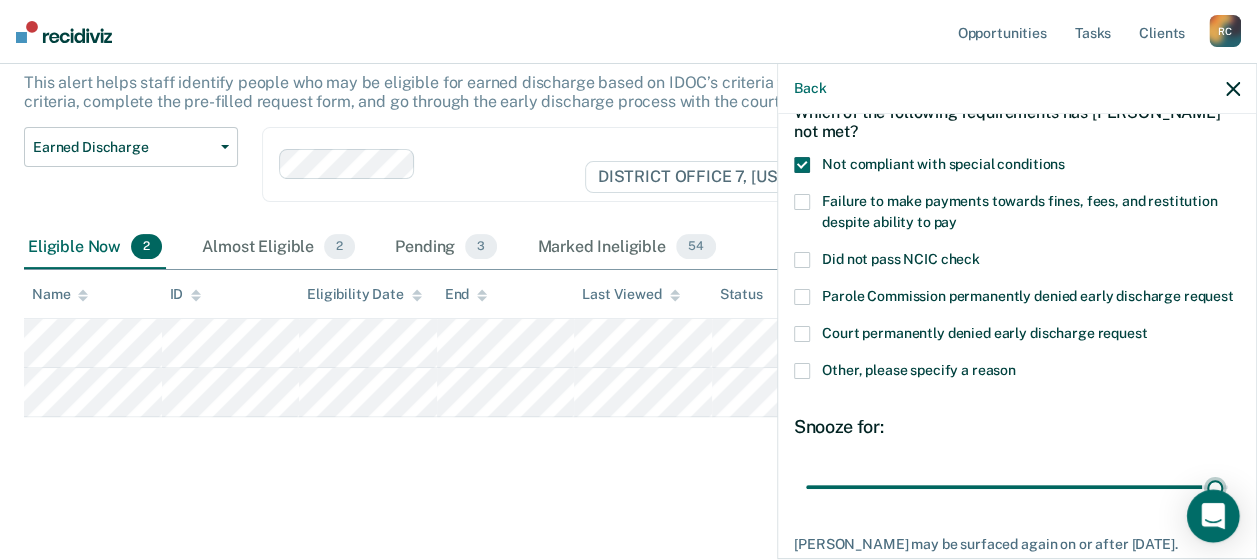 type on "89" 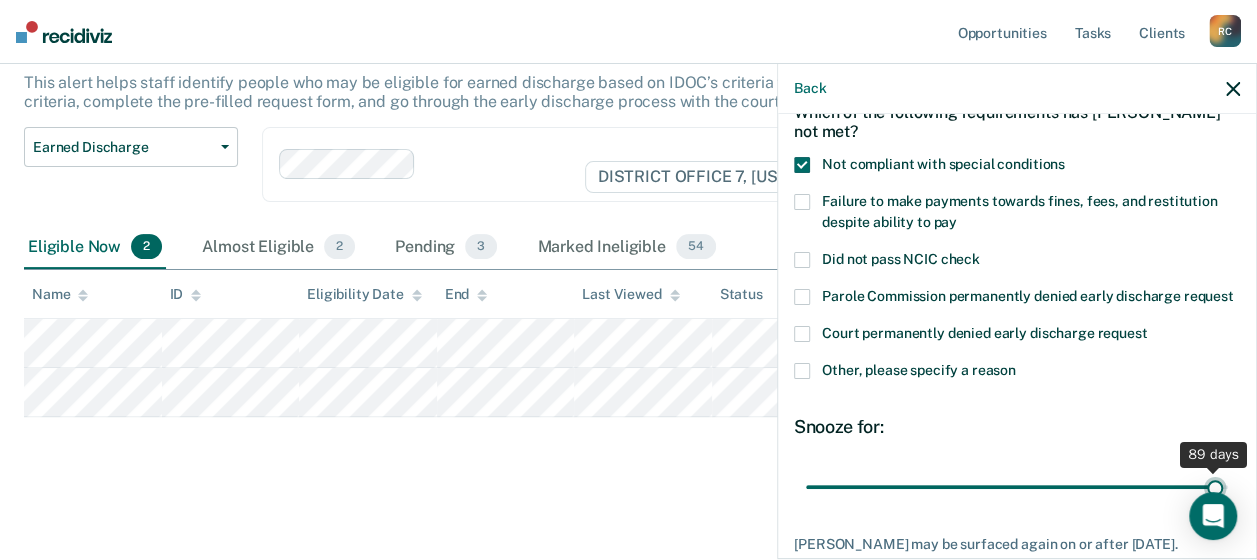 scroll, scrollTop: 252, scrollLeft: 0, axis: vertical 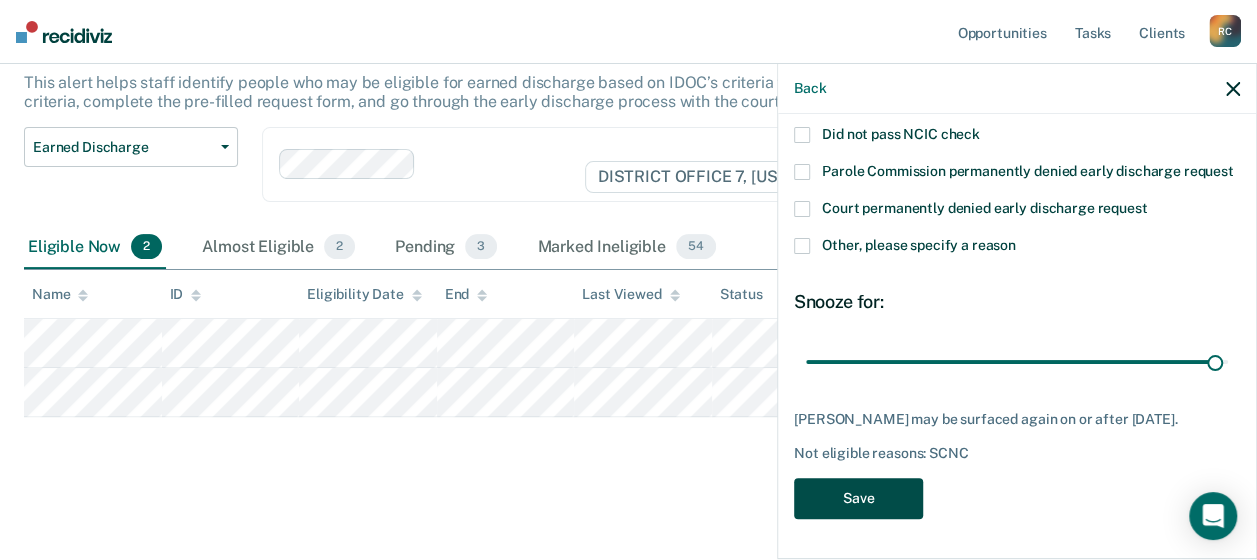 click on "Save" at bounding box center [858, 498] 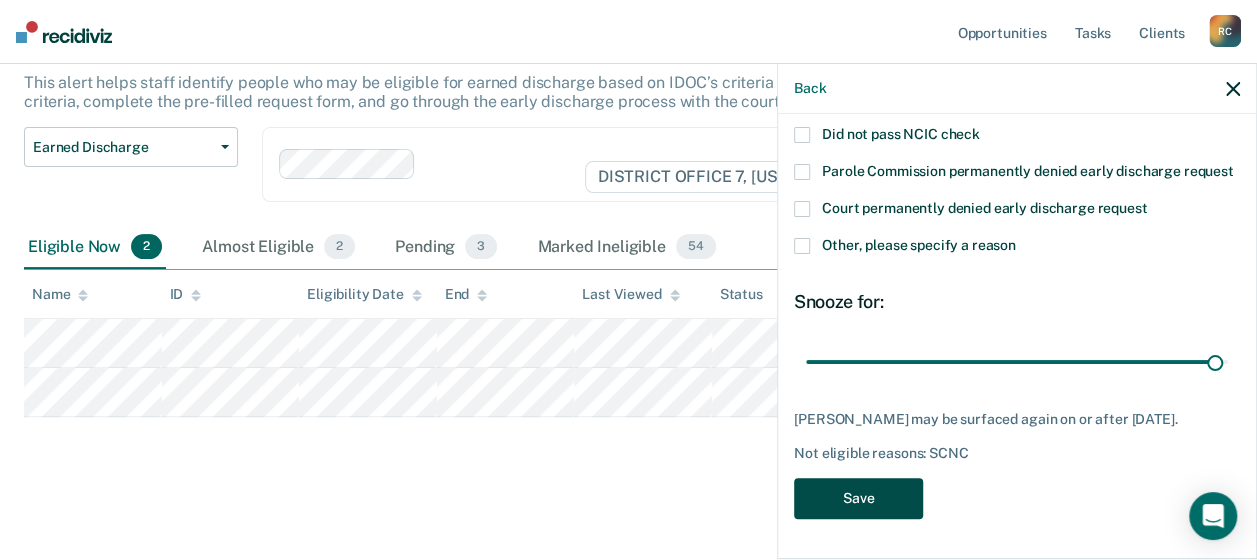 scroll, scrollTop: 73, scrollLeft: 0, axis: vertical 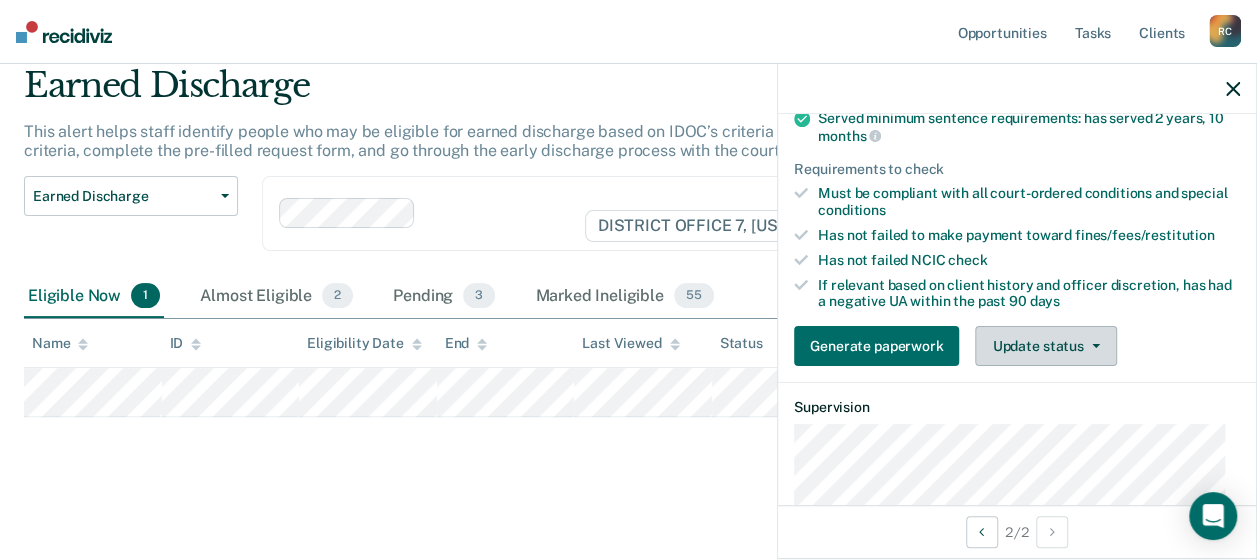 click on "Update status" at bounding box center (1045, 346) 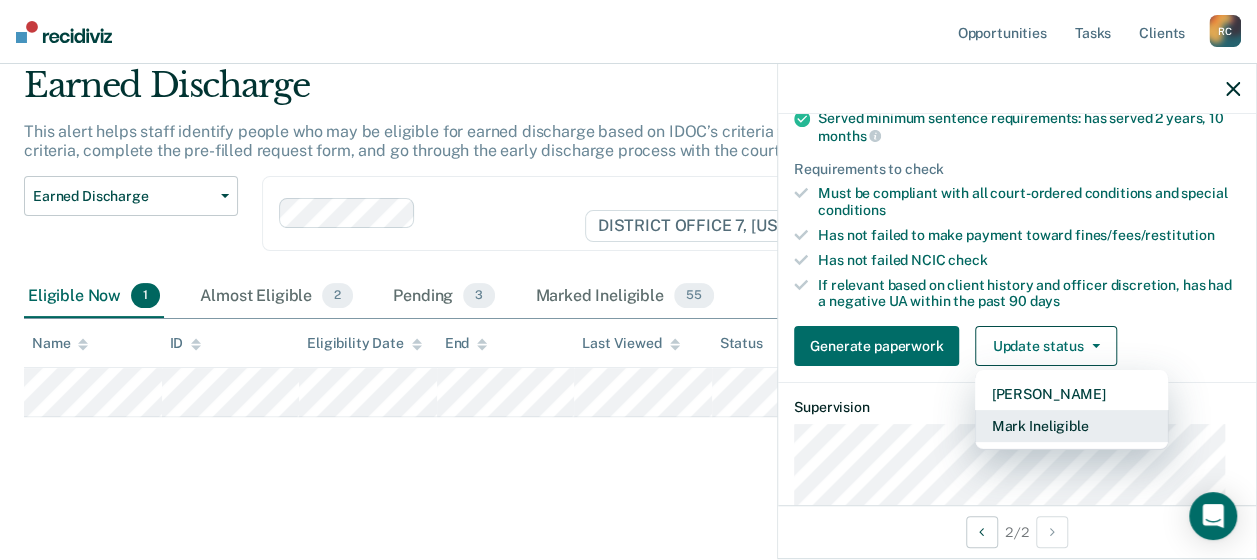 click on "Mark Ineligible" at bounding box center [1071, 426] 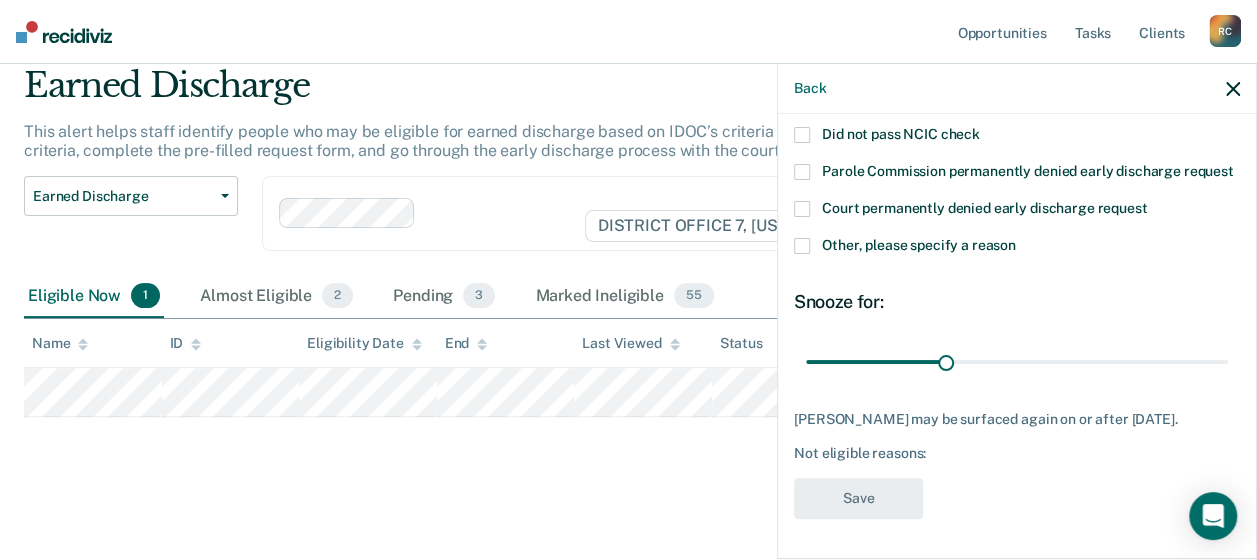 scroll, scrollTop: 12, scrollLeft: 0, axis: vertical 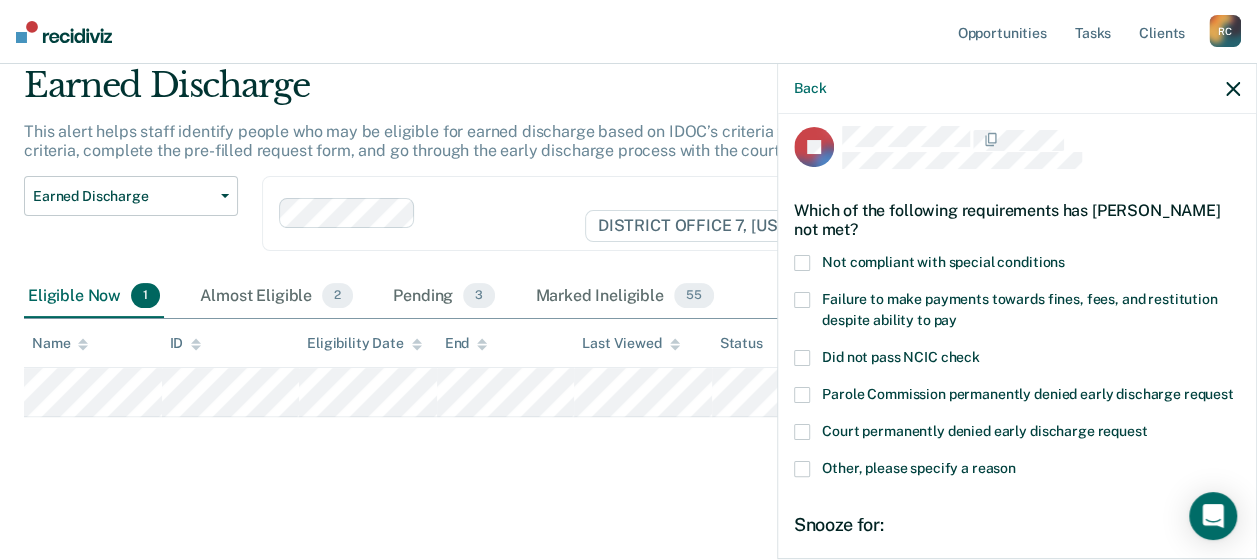 click on "Not compliant with special conditions" at bounding box center [1017, 265] 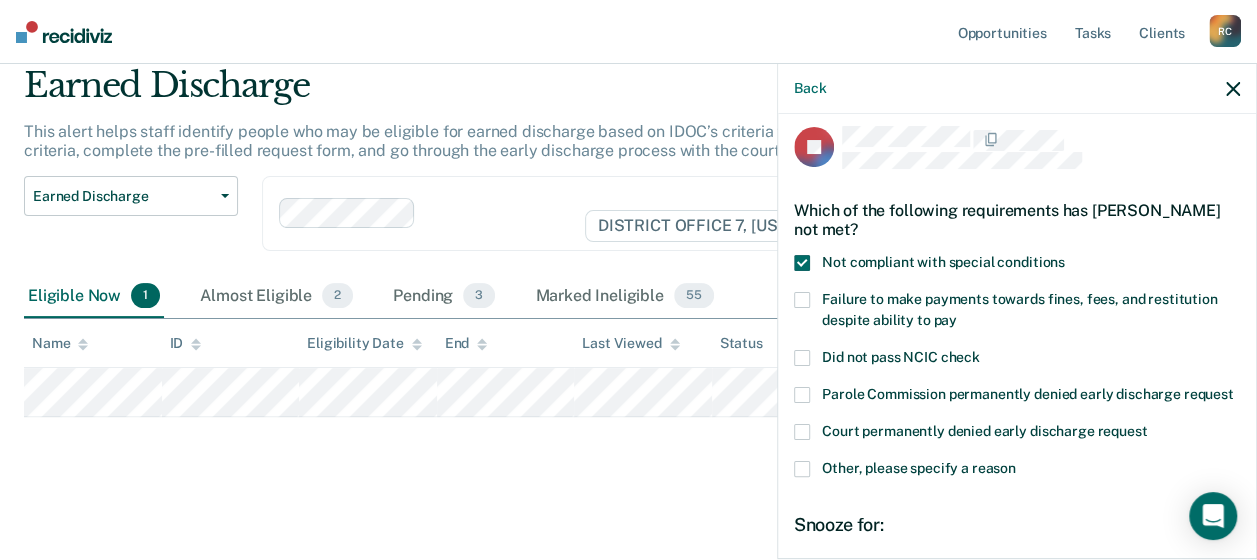 scroll, scrollTop: 252, scrollLeft: 0, axis: vertical 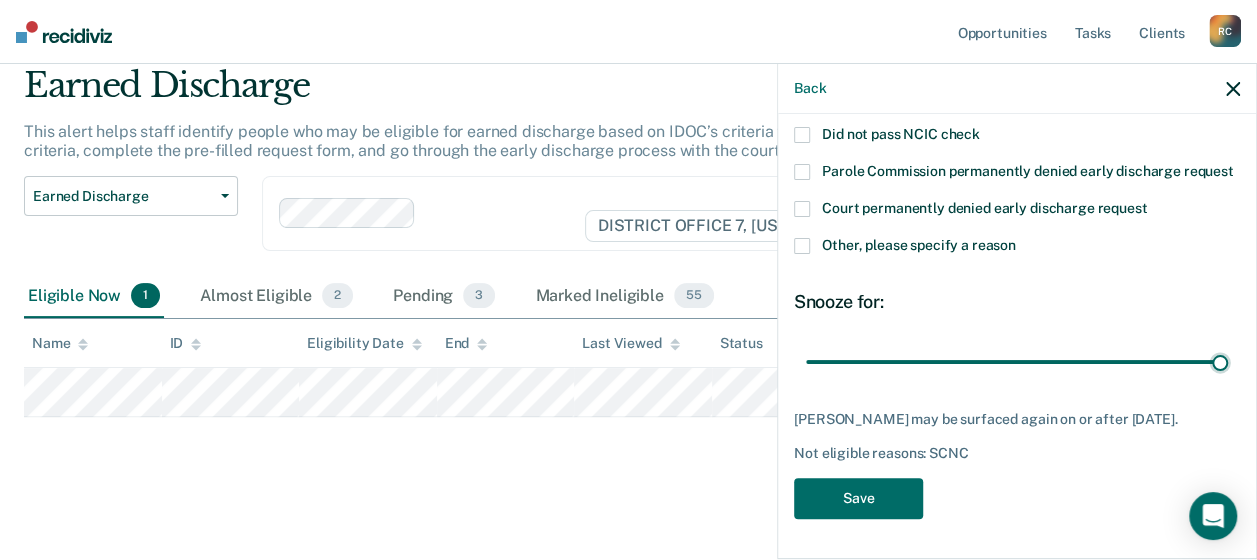 drag, startPoint x: 933, startPoint y: 369, endPoint x: 1230, endPoint y: 401, distance: 298.71893 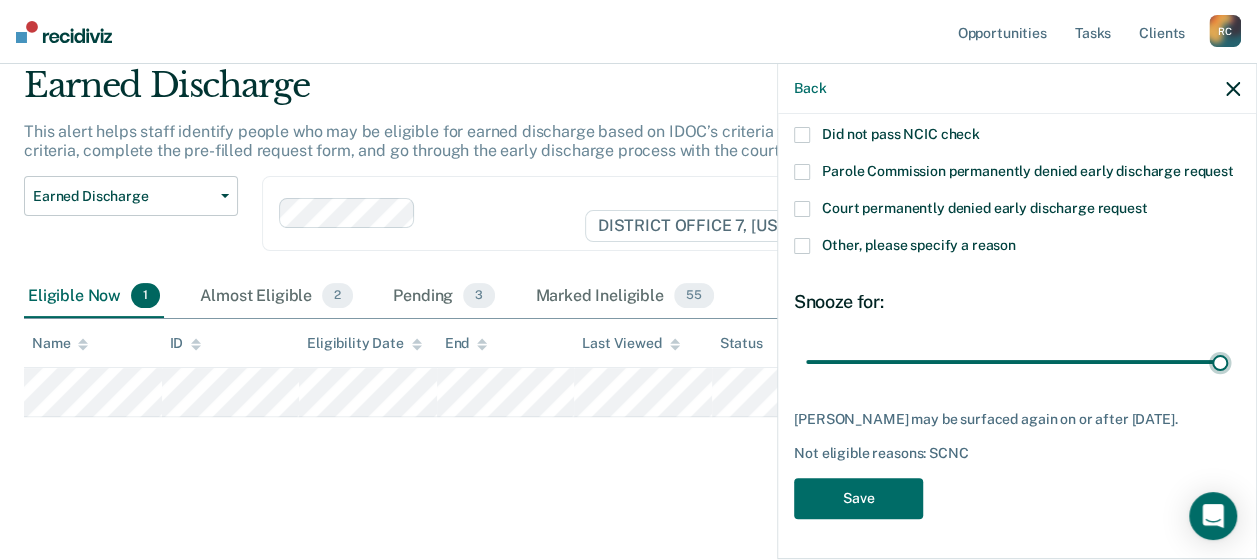 type on "90" 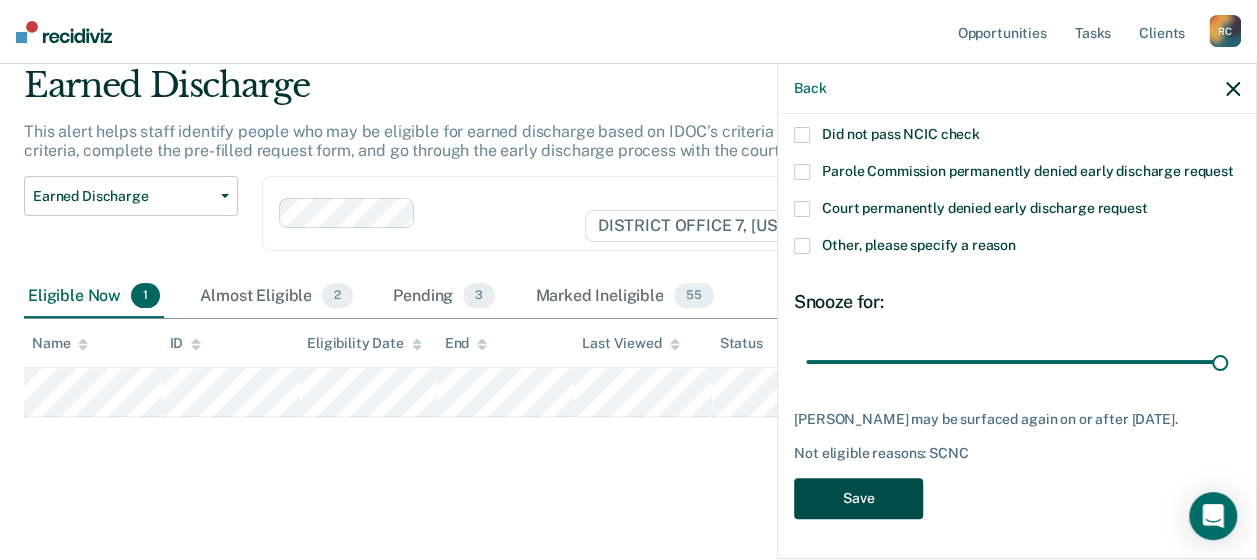 click on "Save" at bounding box center (858, 498) 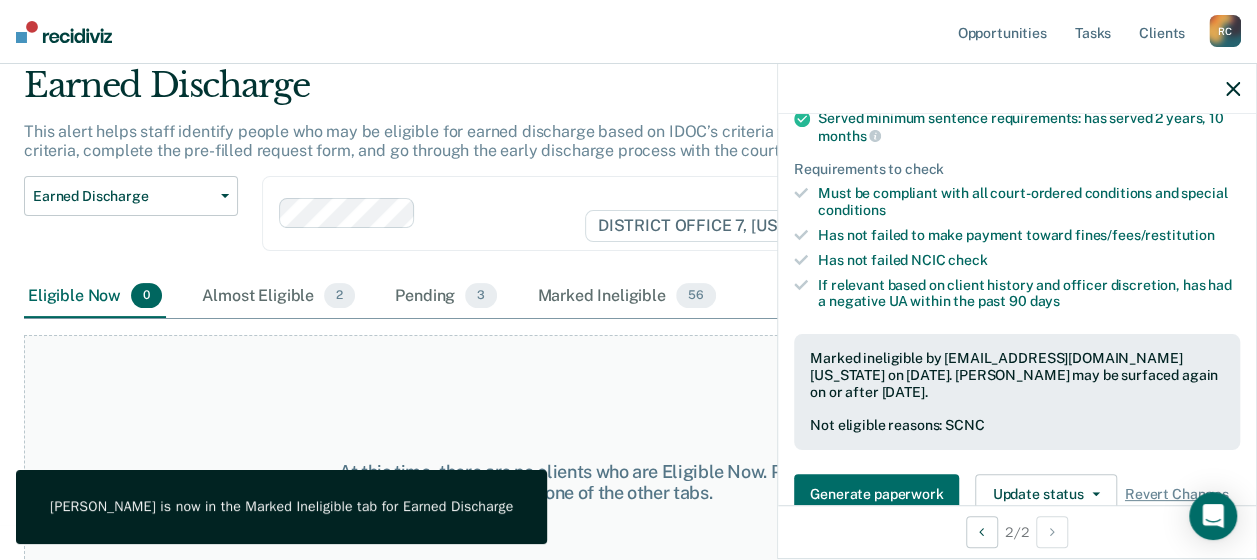 click 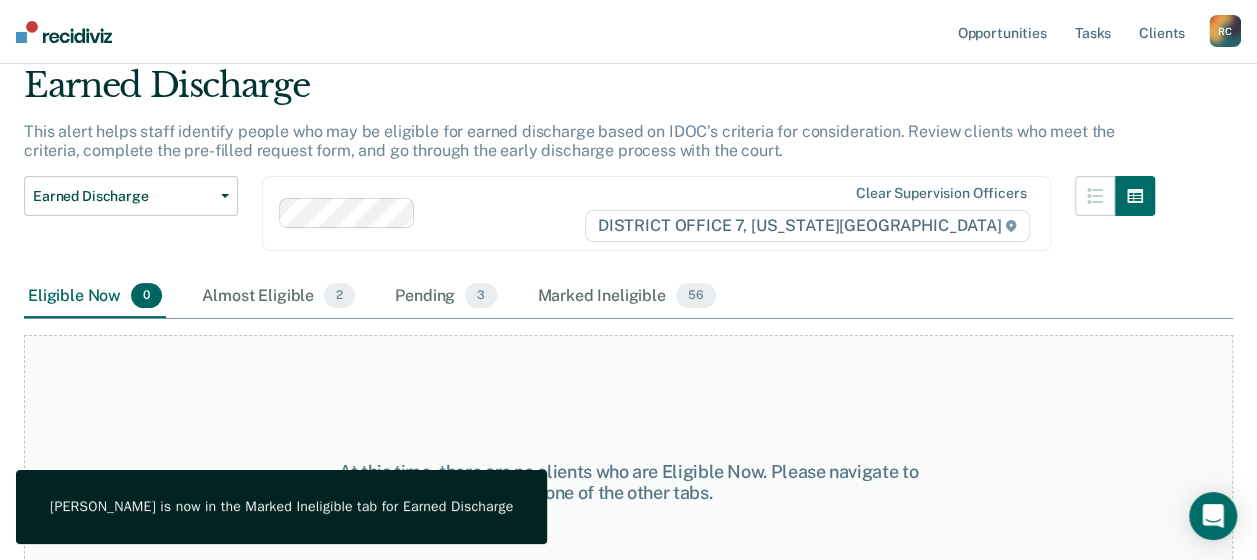 scroll, scrollTop: 0, scrollLeft: 0, axis: both 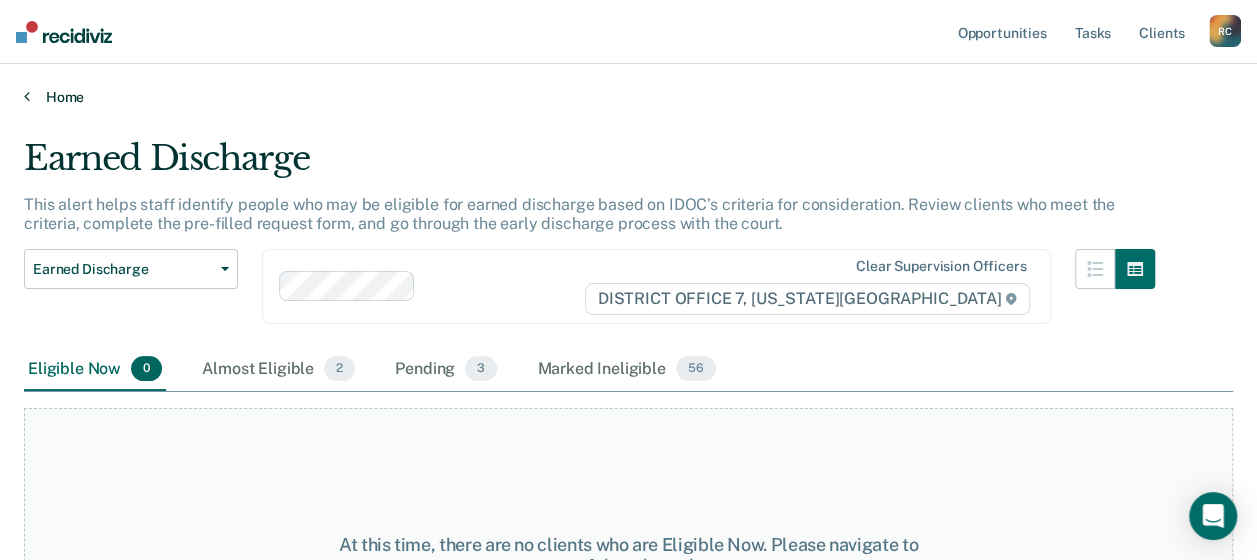 click on "Home" at bounding box center [628, 97] 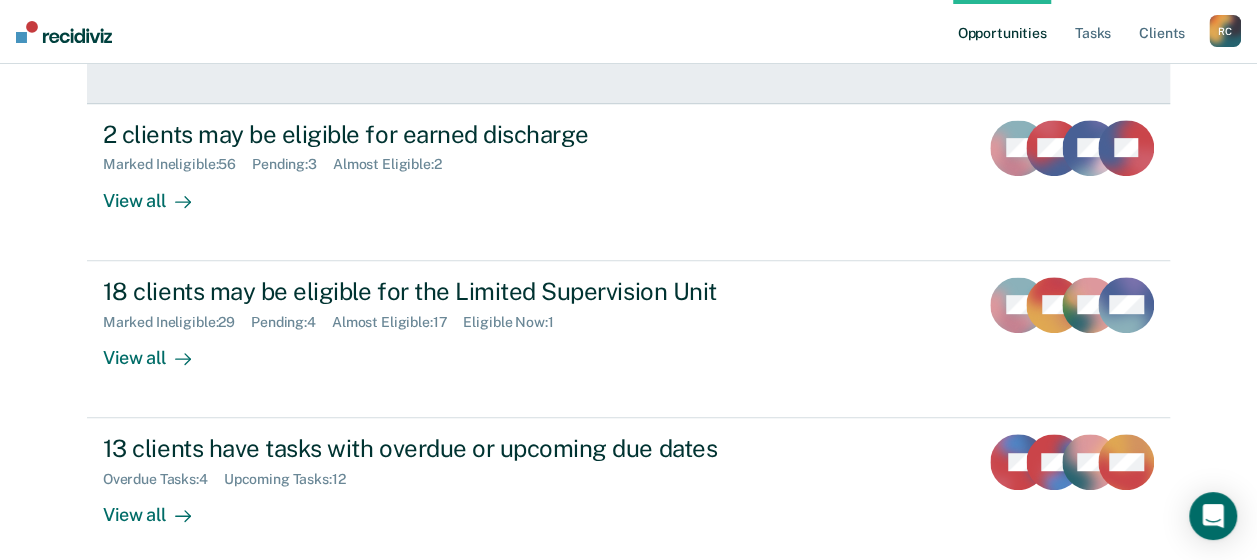 scroll, scrollTop: 362, scrollLeft: 0, axis: vertical 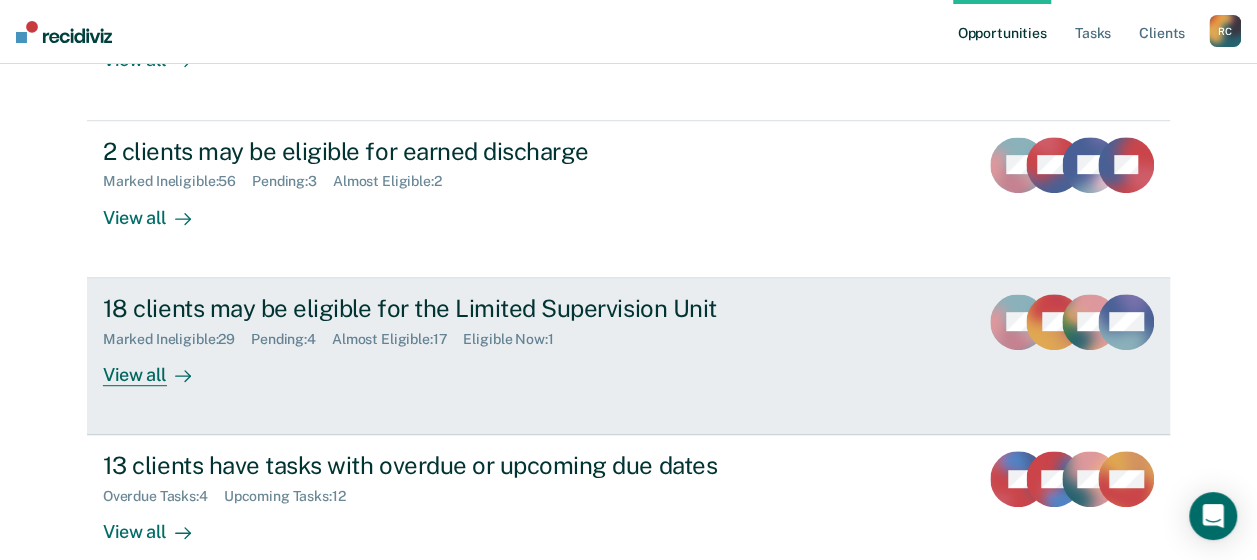 click on "18 clients may be eligible for the Limited Supervision Unit Marked Ineligible :  29 Pending :  4 Almost Eligible :  17 Eligible Now :  1 View all" at bounding box center (478, 340) 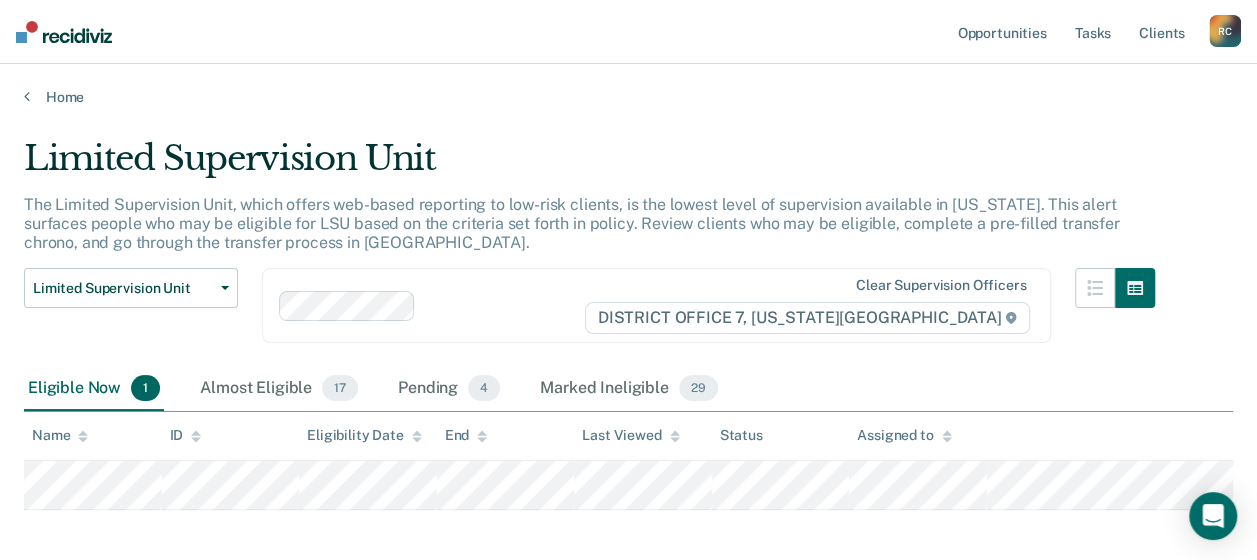 scroll, scrollTop: 92, scrollLeft: 0, axis: vertical 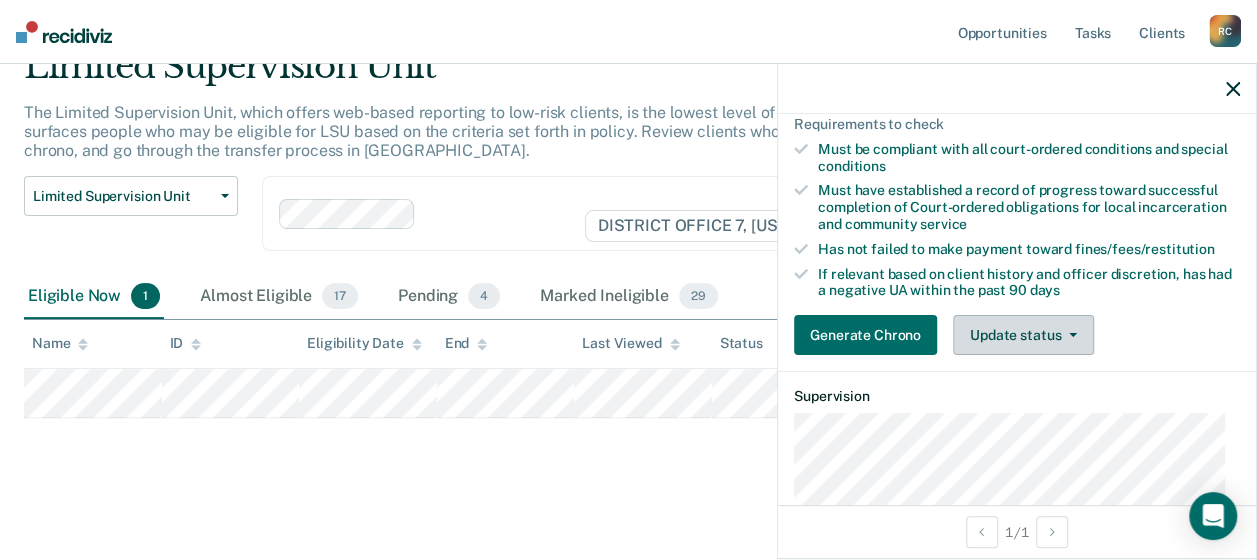 click on "Update status" at bounding box center (1023, 335) 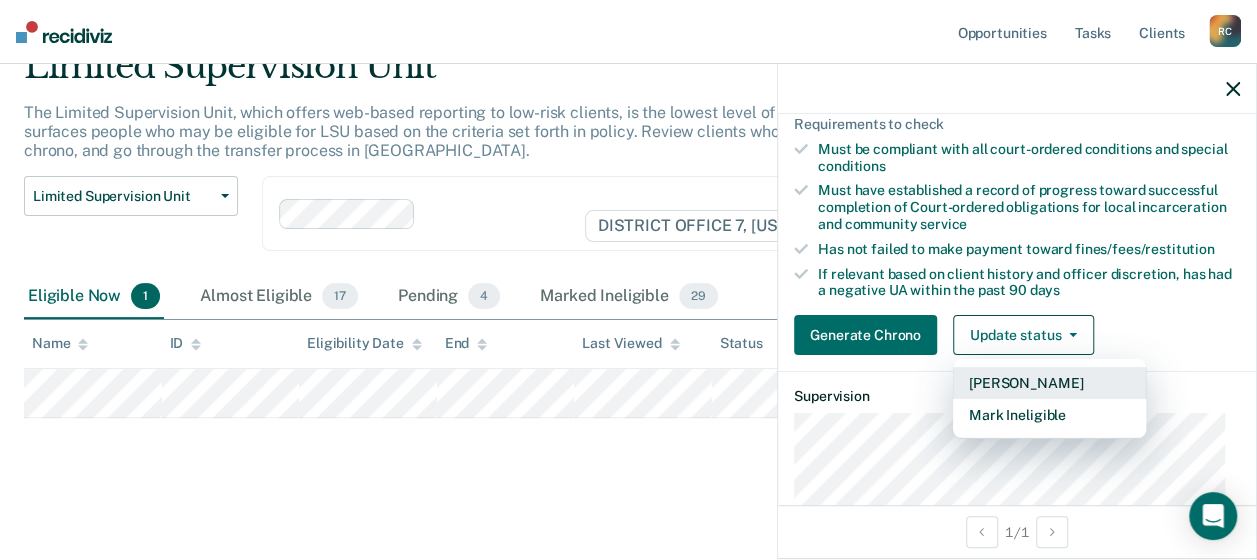 click on "[PERSON_NAME]" at bounding box center (1049, 383) 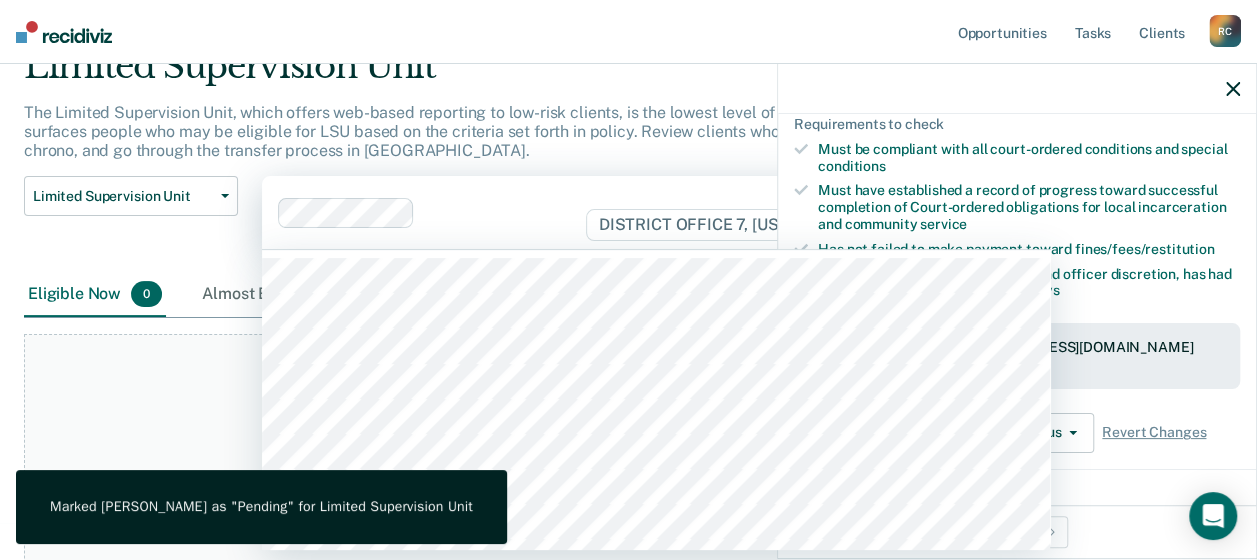click on "Clear   supervision officers DISTRICT OFFICE 7, [US_STATE][GEOGRAPHIC_DATA]" at bounding box center [656, 212] 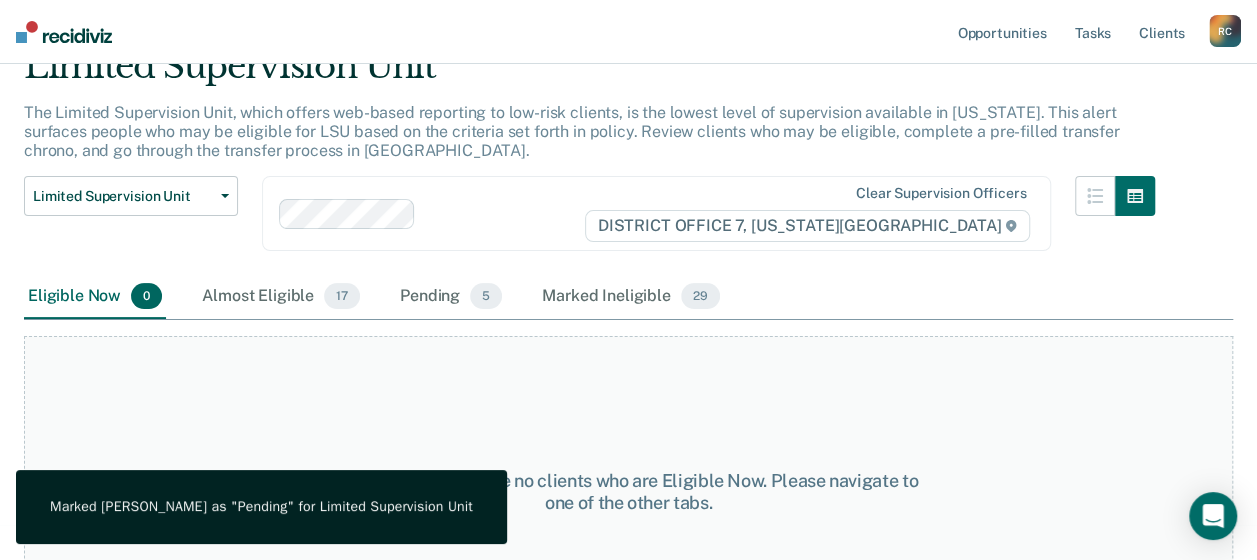 scroll, scrollTop: 0, scrollLeft: 0, axis: both 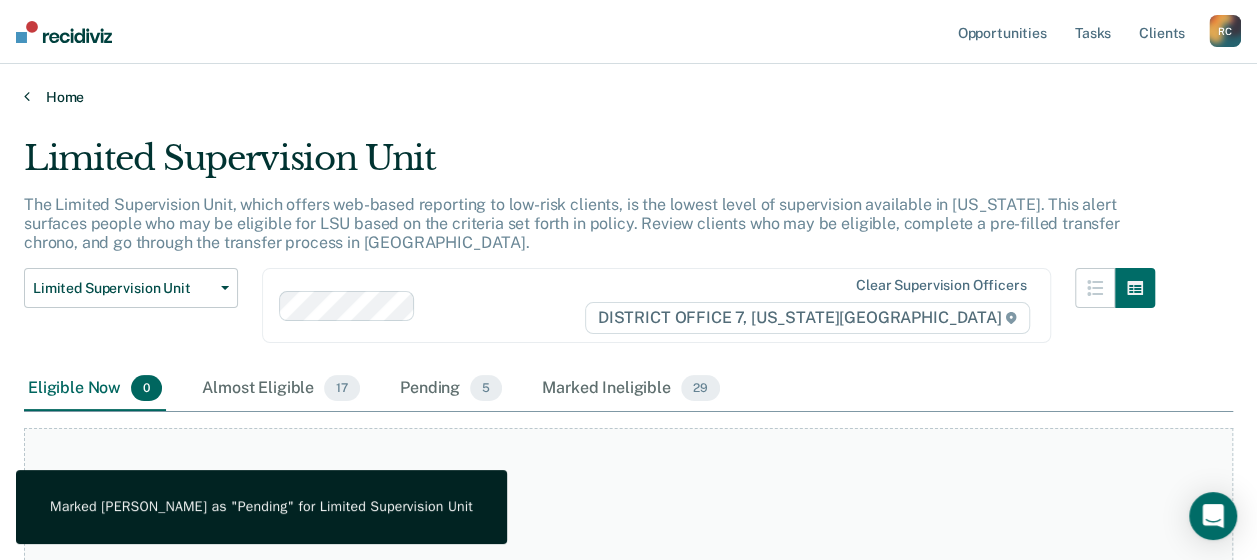 click on "Home" at bounding box center [628, 97] 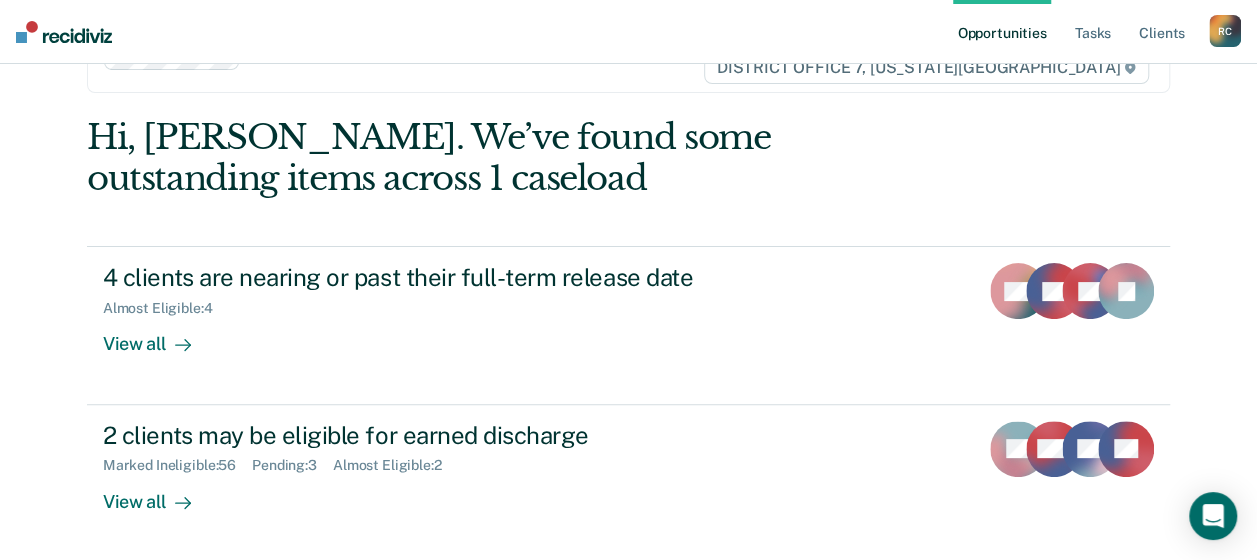 scroll, scrollTop: 77, scrollLeft: 0, axis: vertical 